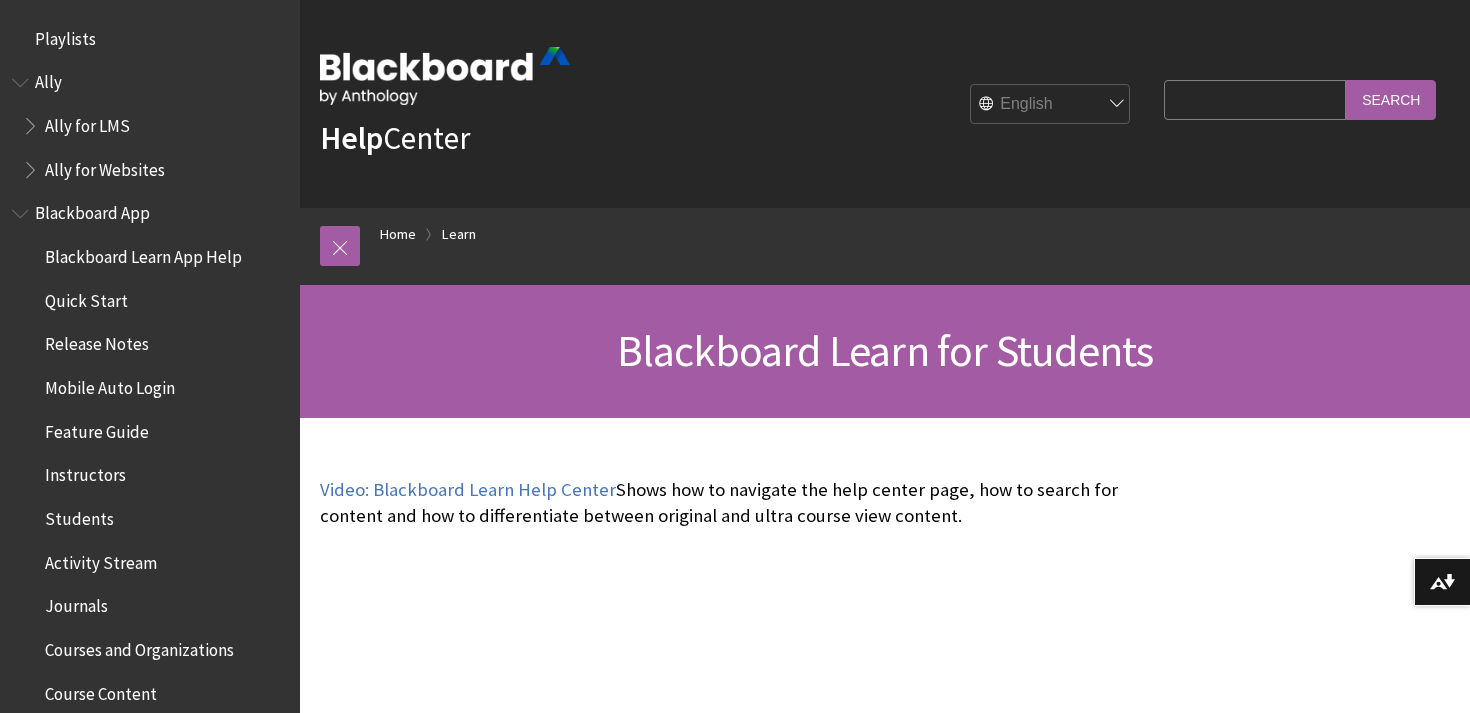 scroll, scrollTop: 0, scrollLeft: 0, axis: both 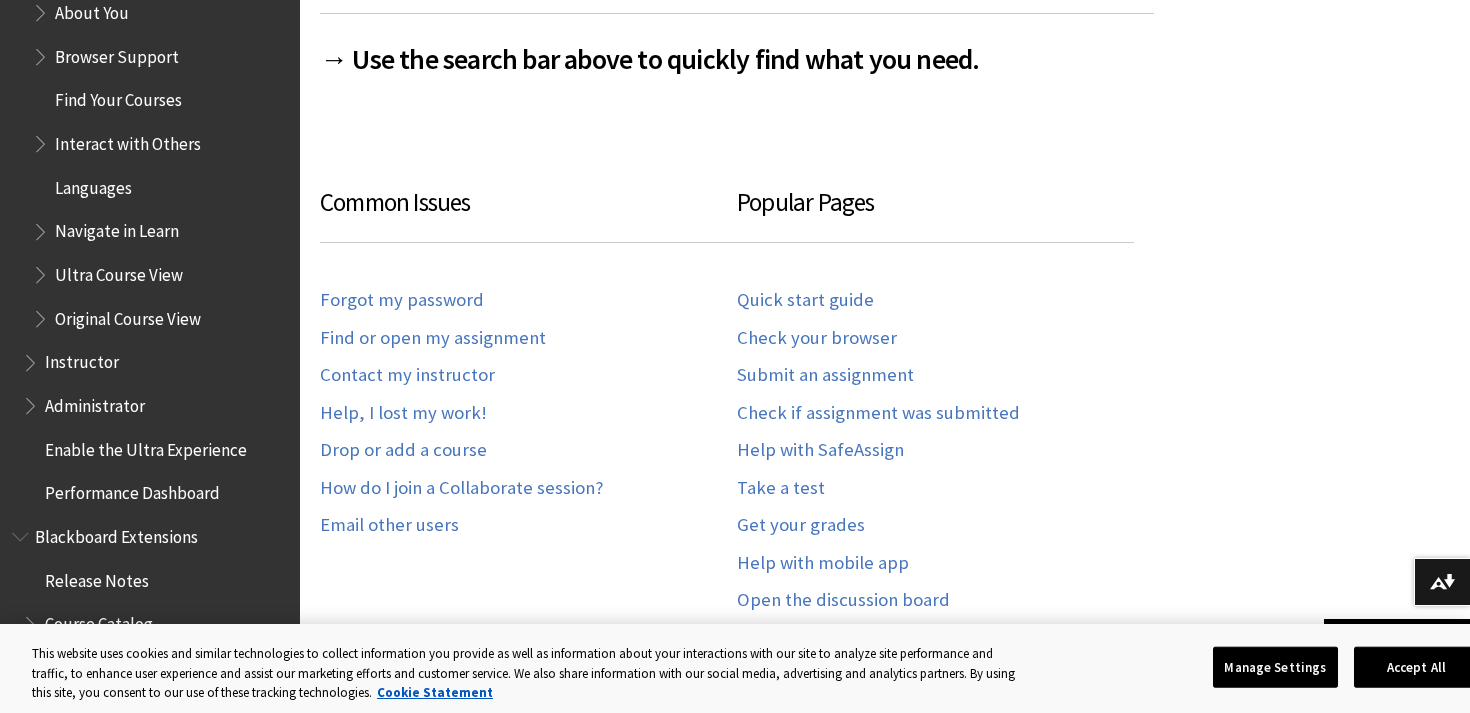 click on "Instructor" at bounding box center (82, 359) 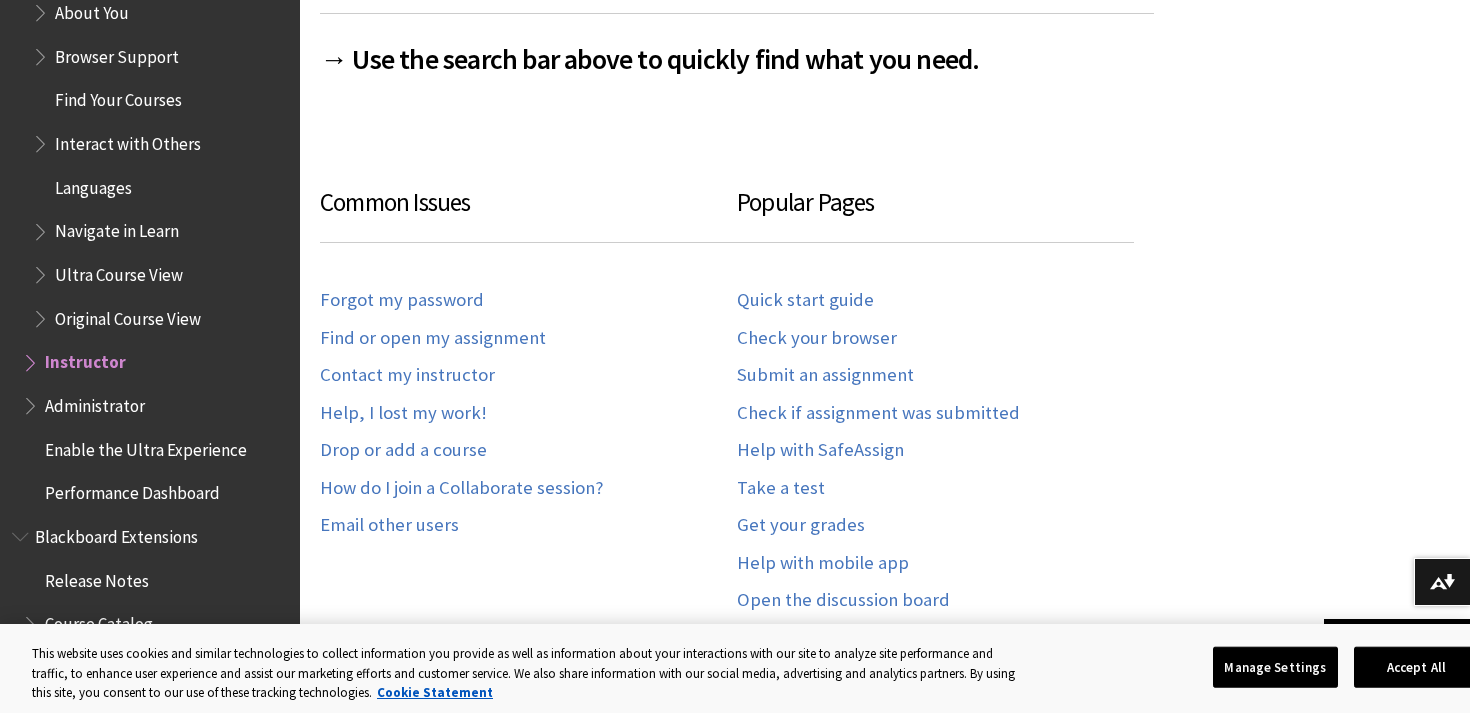 click on "Instructor" at bounding box center [85, 359] 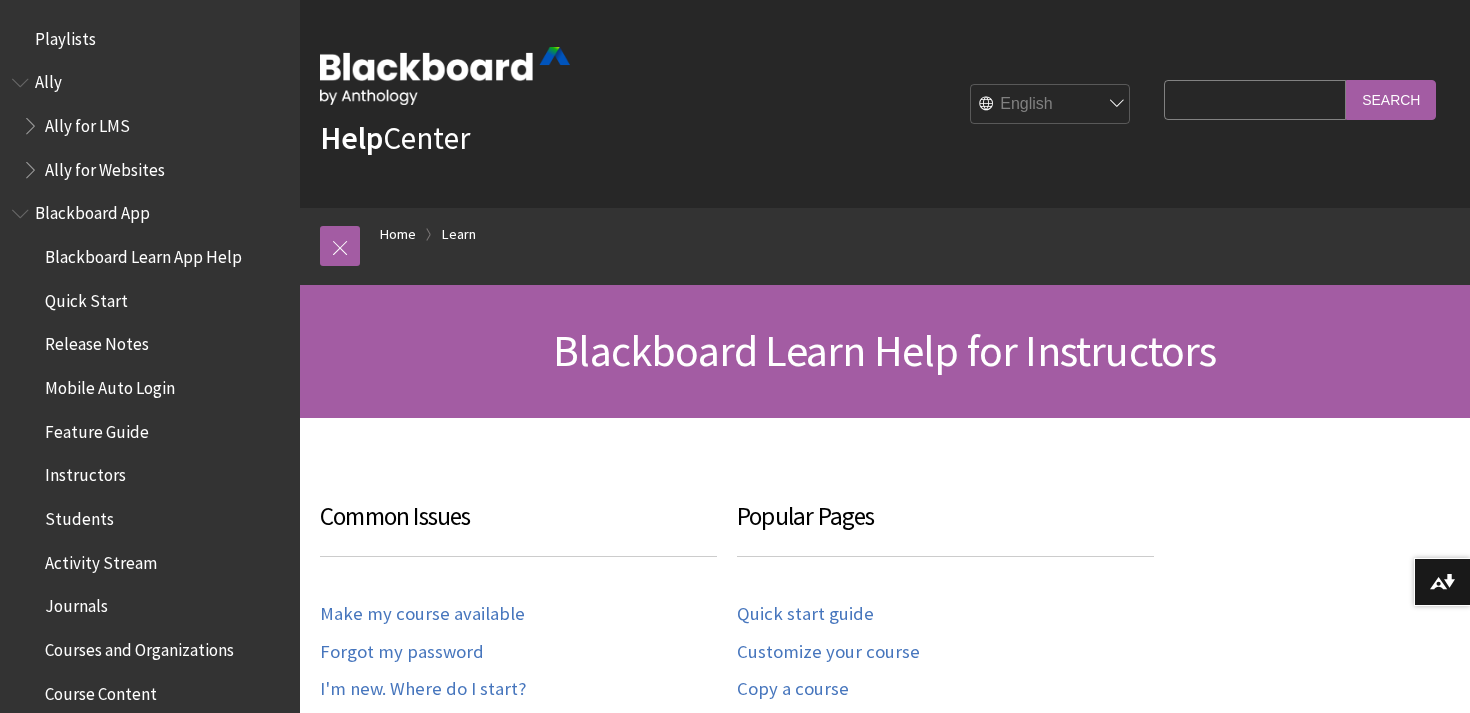 scroll, scrollTop: 31, scrollLeft: 0, axis: vertical 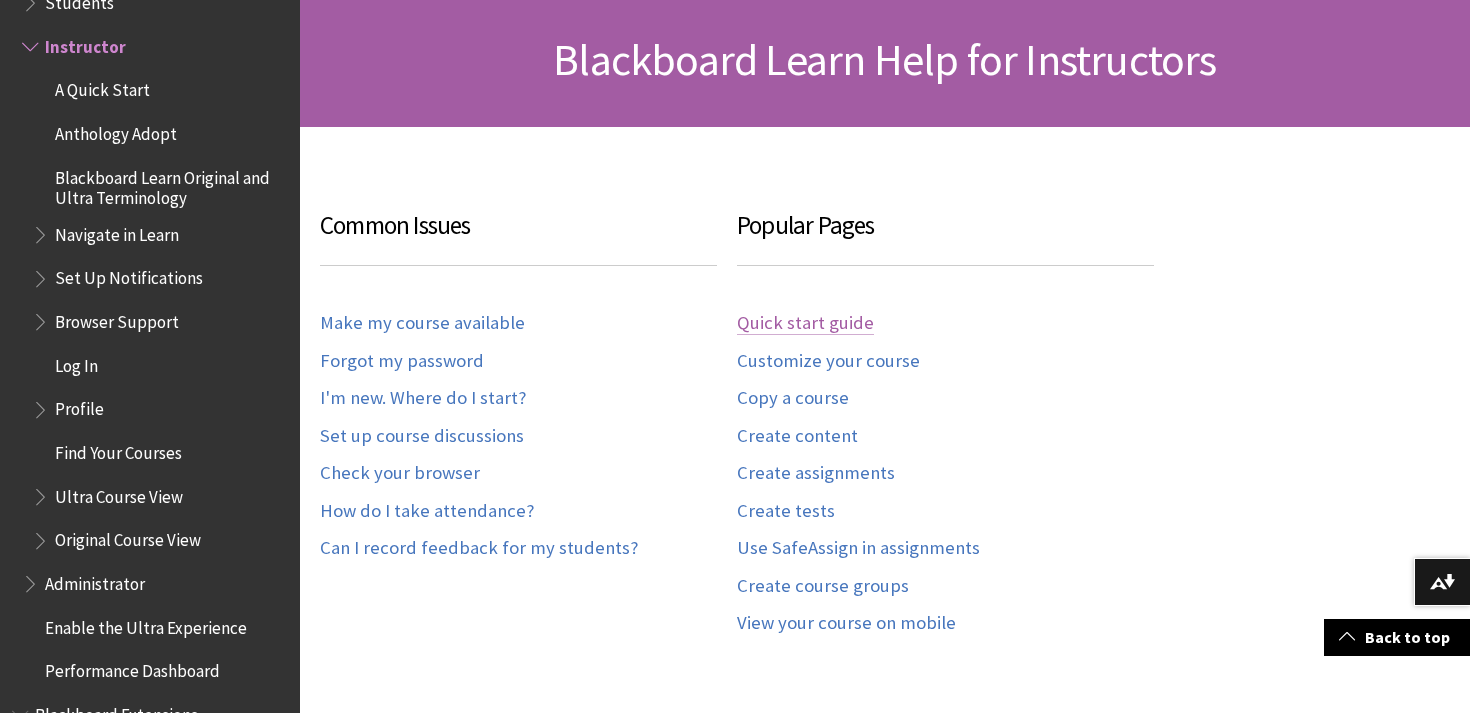click on "Quick start guide" at bounding box center [805, 323] 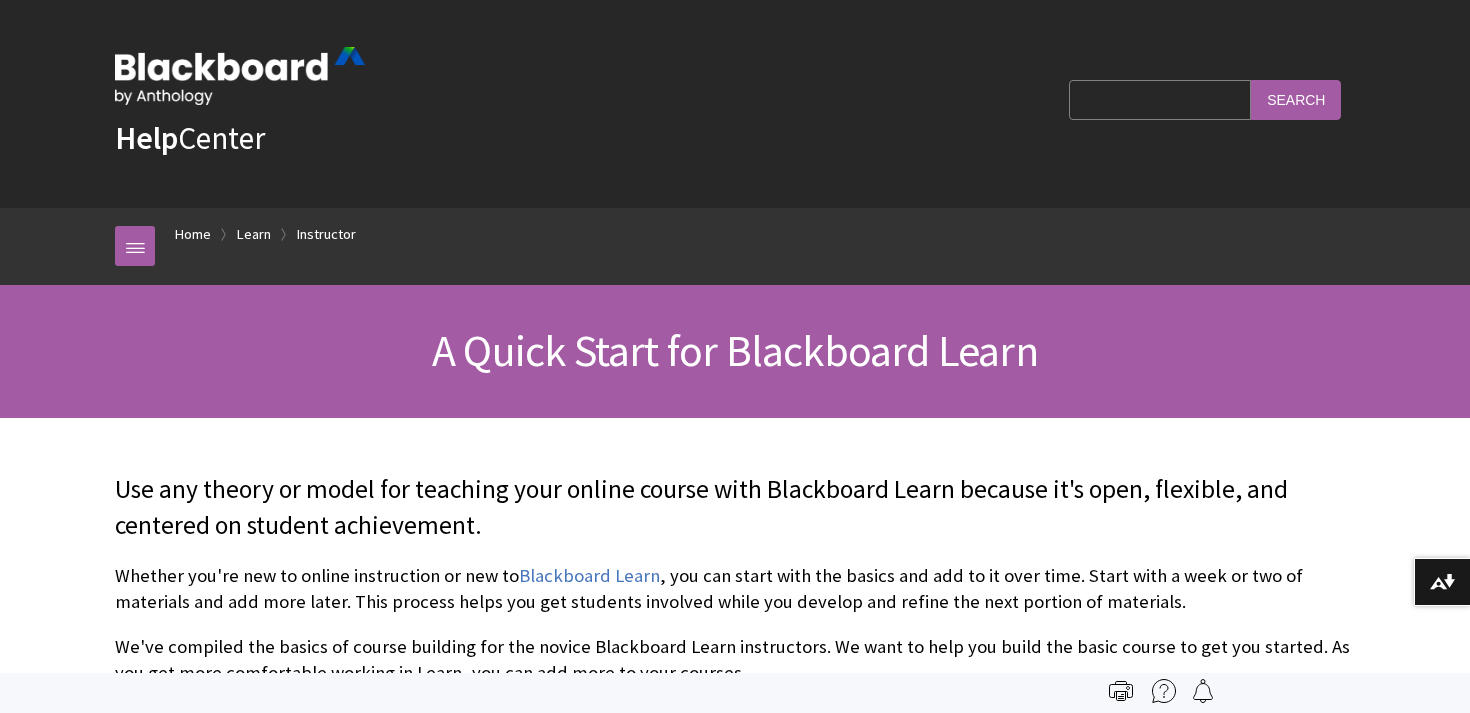 scroll, scrollTop: 0, scrollLeft: 0, axis: both 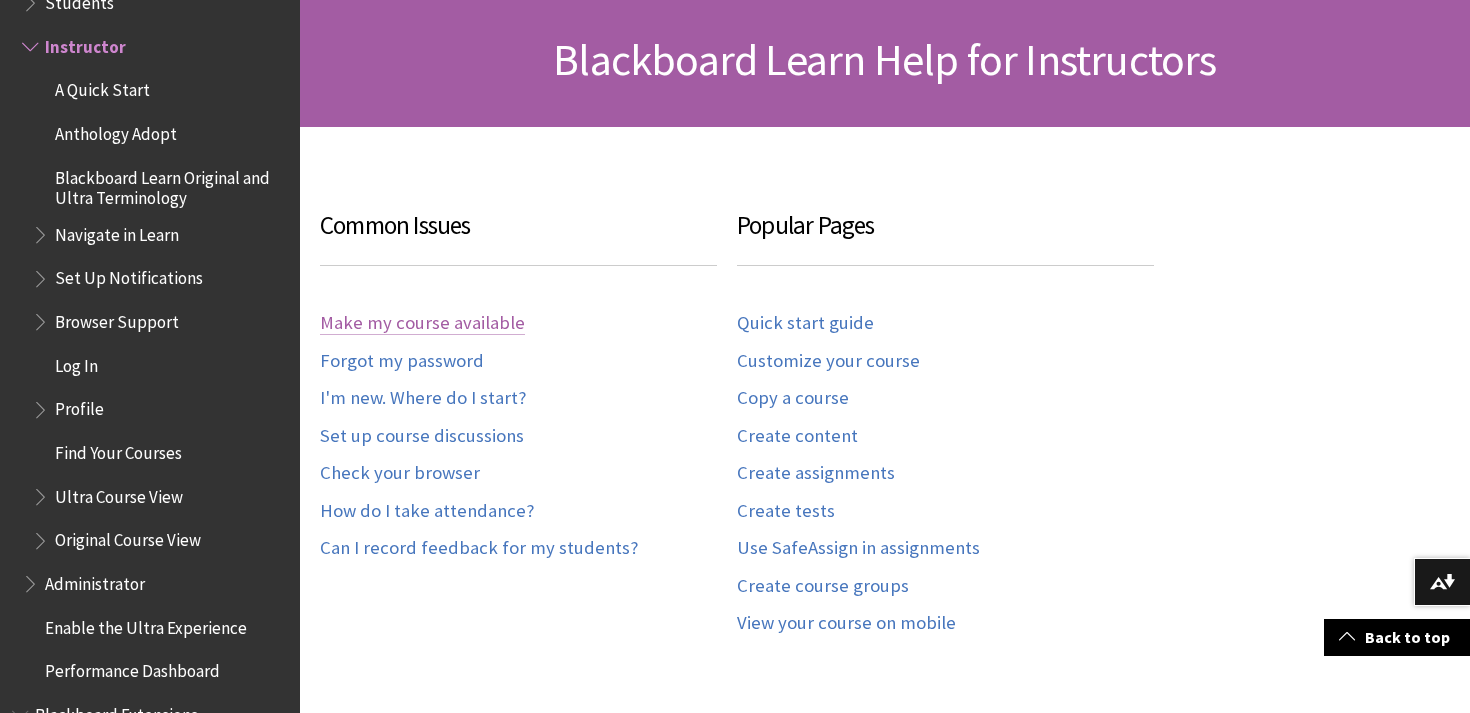 click on "Make my course available" at bounding box center [422, 323] 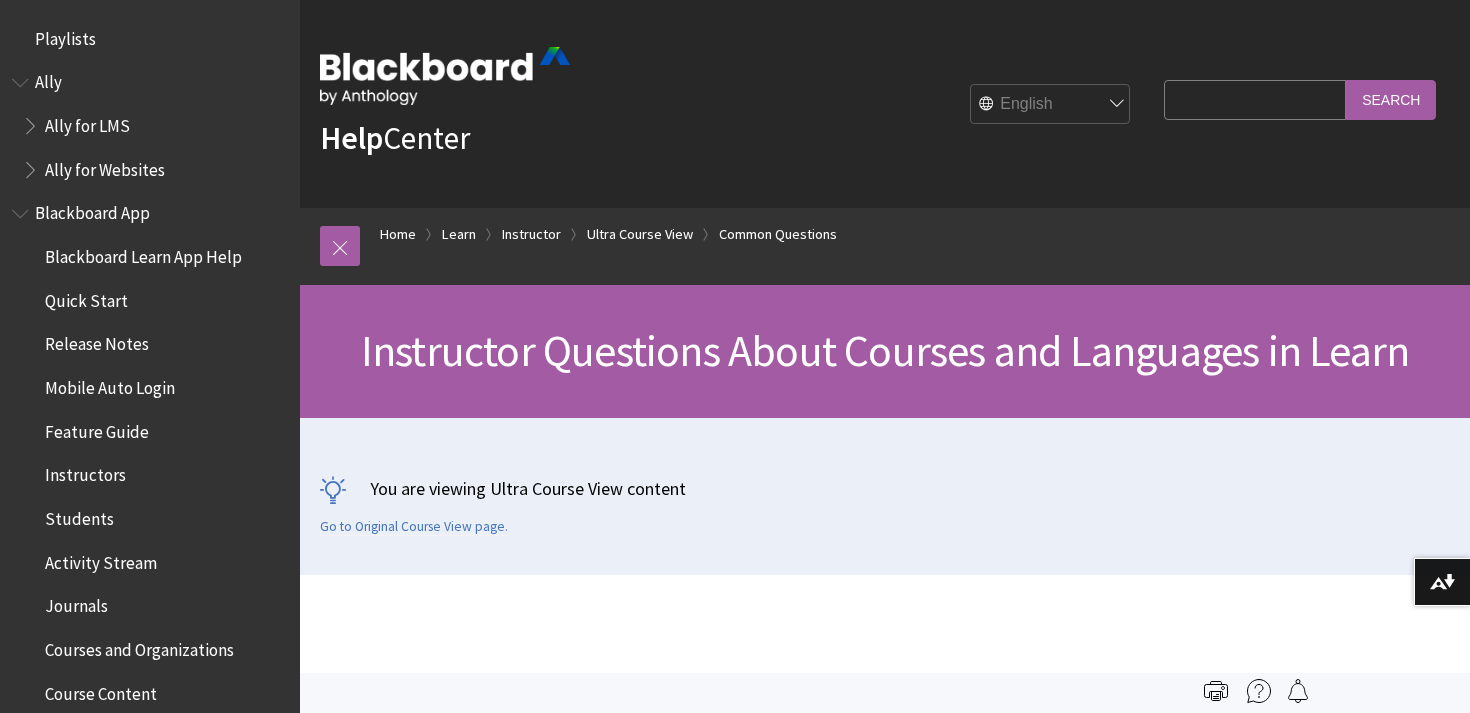 scroll, scrollTop: 0, scrollLeft: 0, axis: both 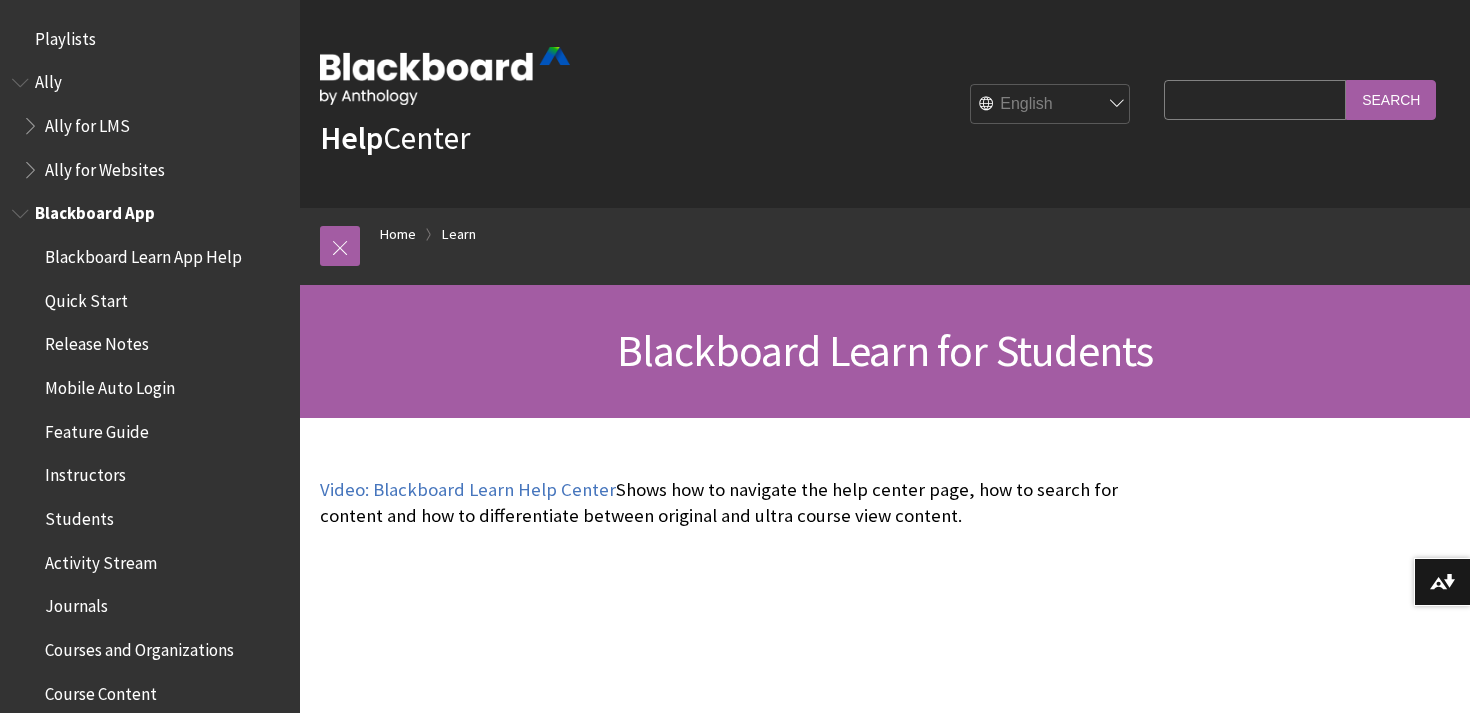 click on "Quick Start" at bounding box center [155, 301] 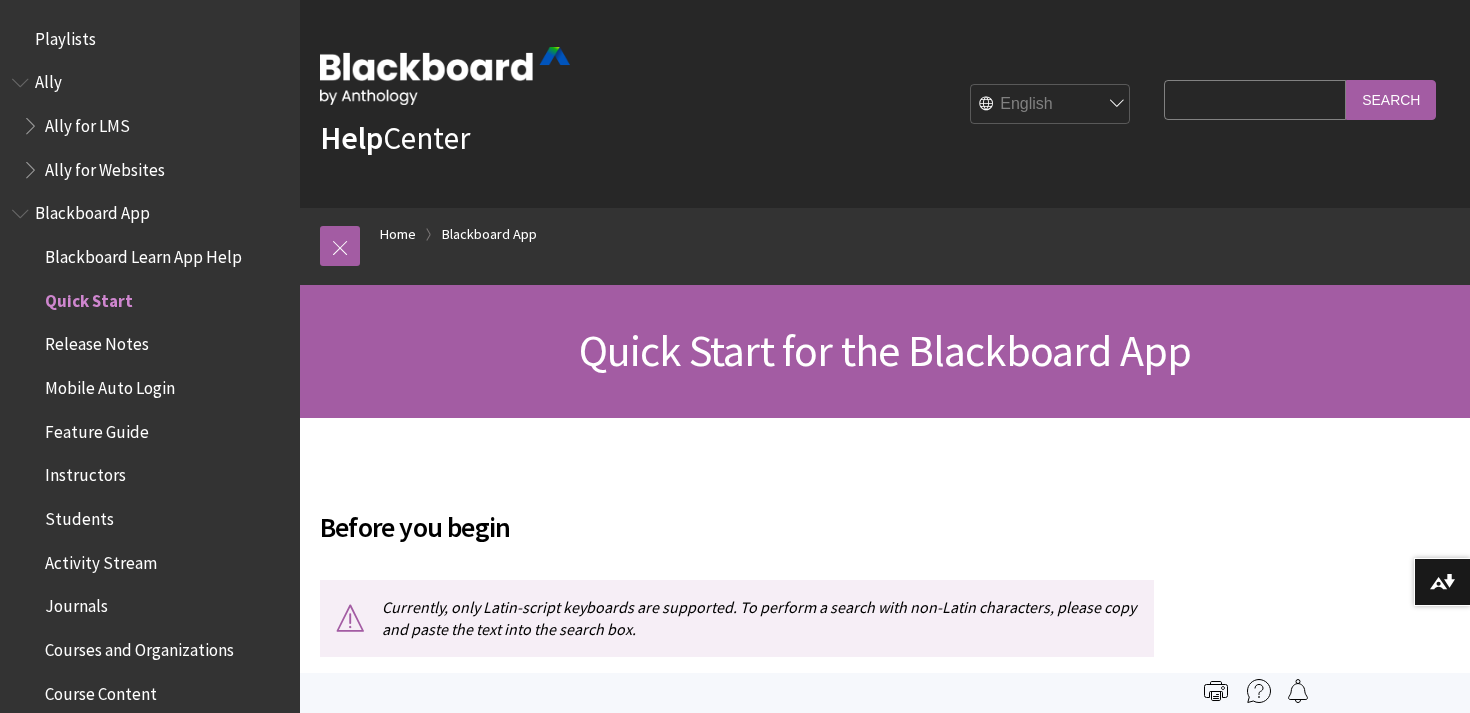 scroll, scrollTop: 0, scrollLeft: 0, axis: both 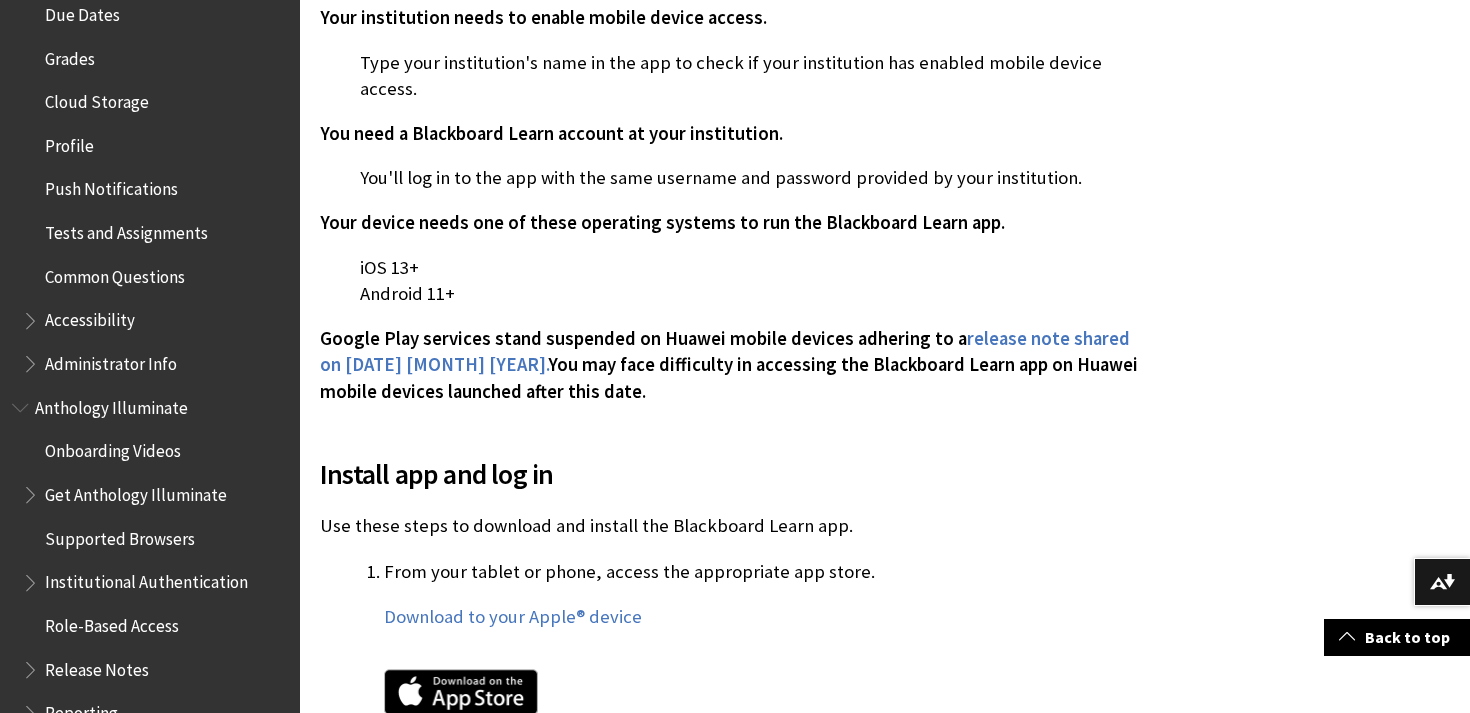 click on "Administrator Info" at bounding box center (111, 360) 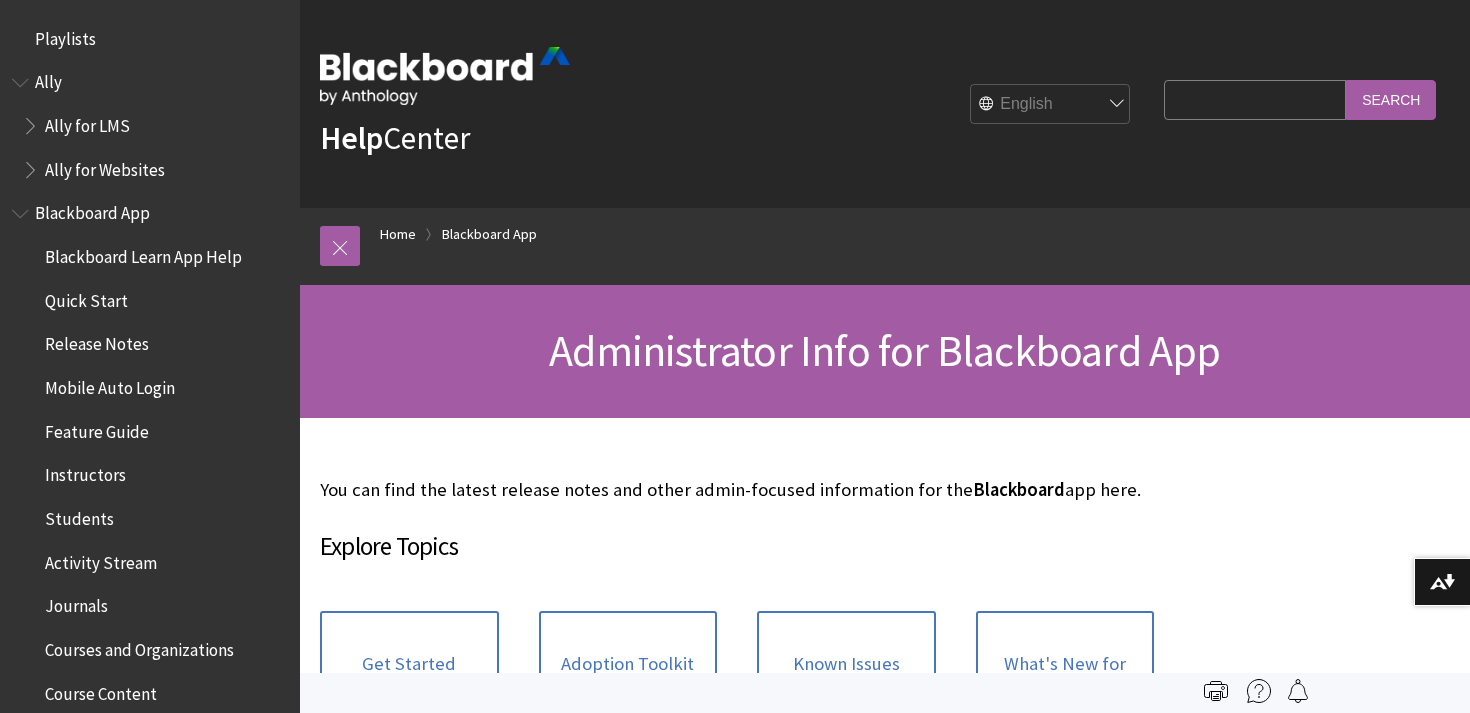 scroll, scrollTop: 0, scrollLeft: 0, axis: both 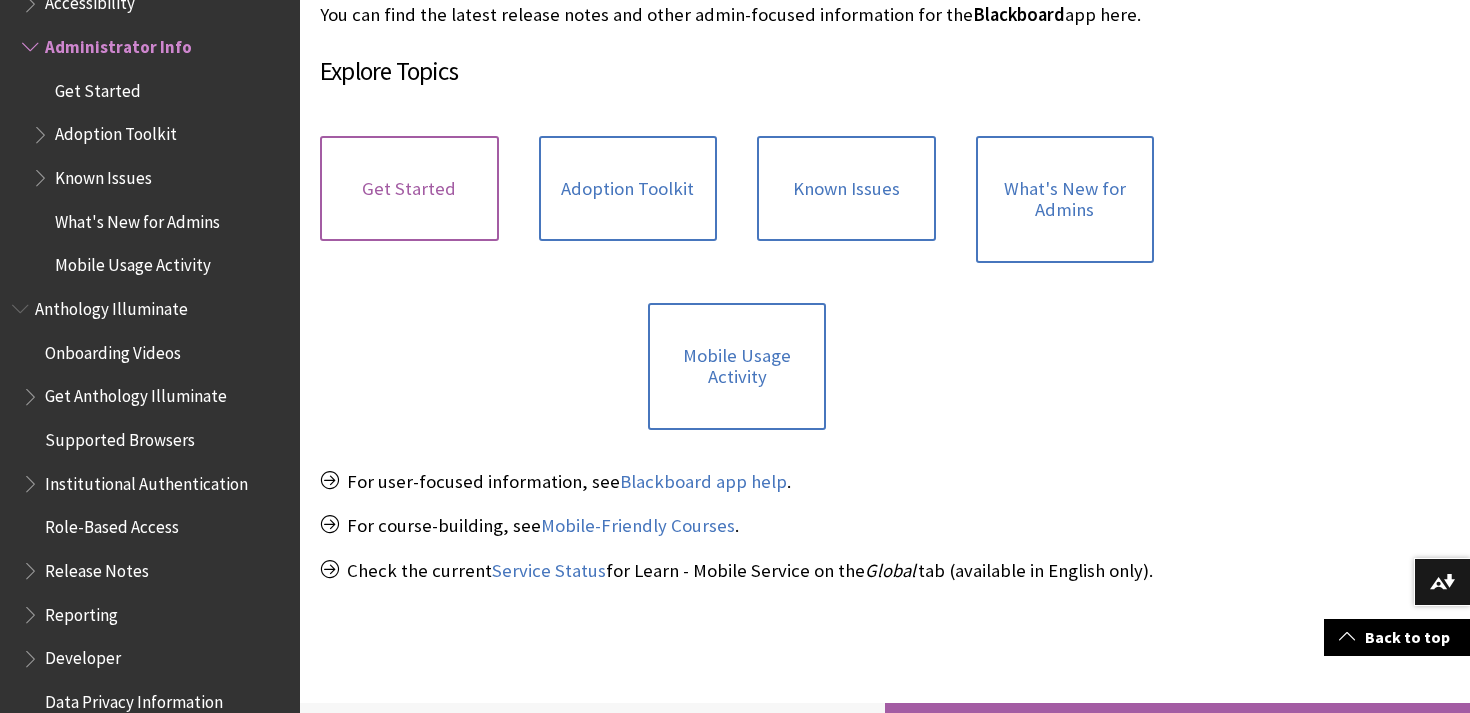 click on "Get Started" at bounding box center (409, 189) 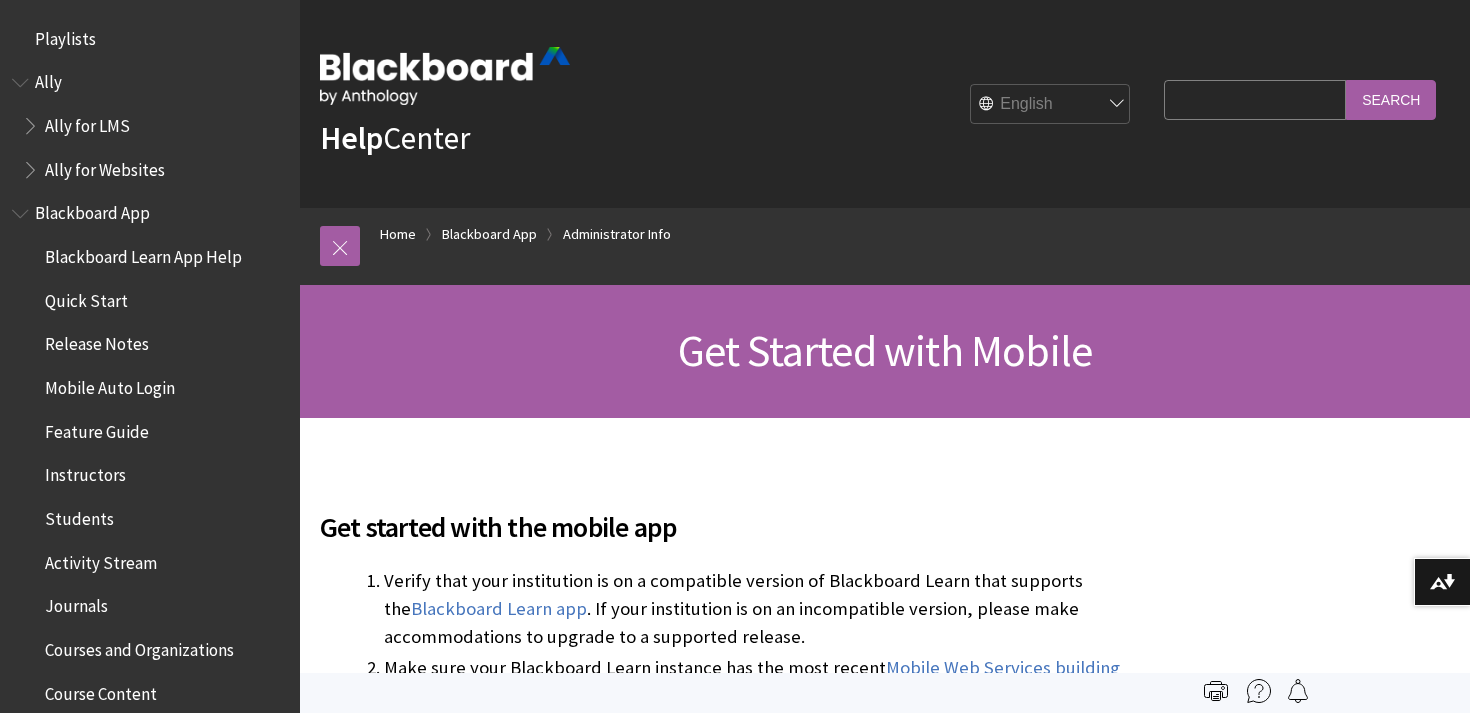 scroll, scrollTop: 0, scrollLeft: 0, axis: both 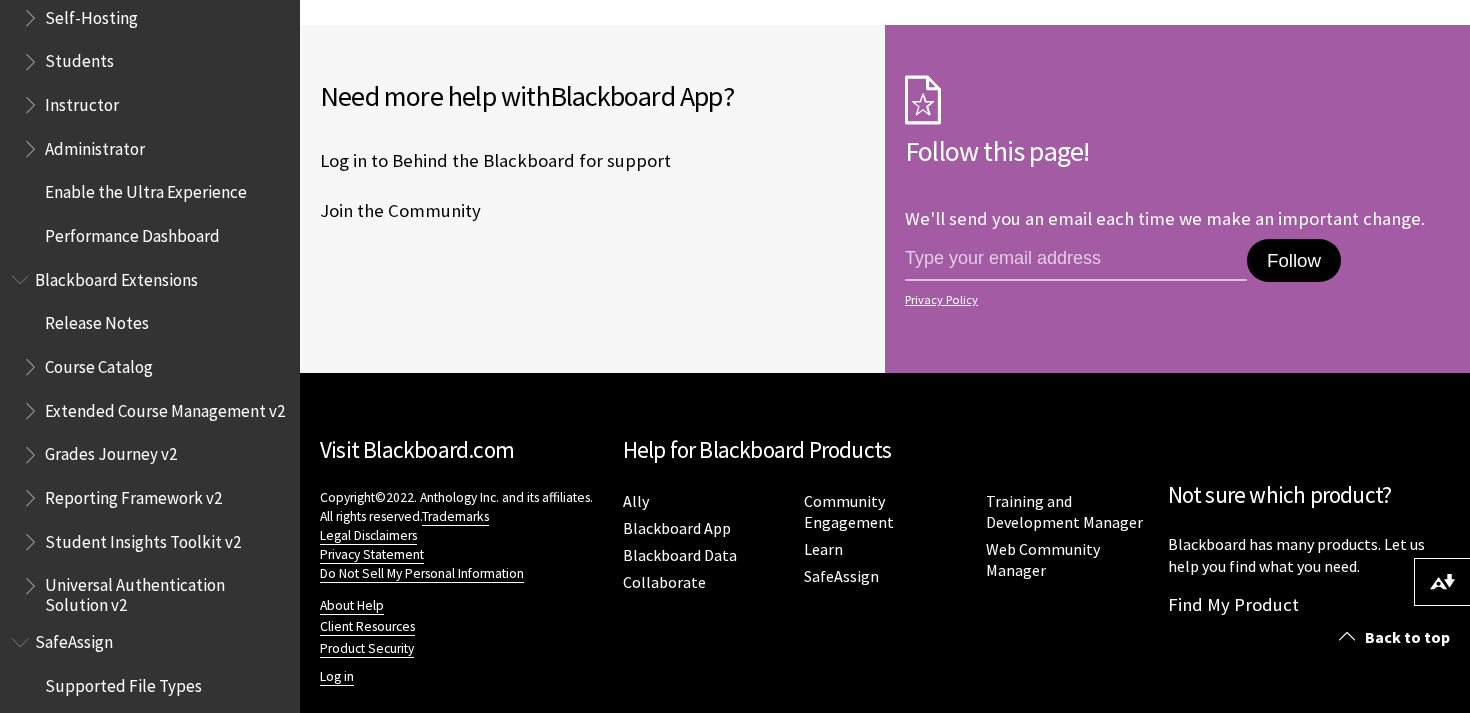 click on "Self-Hosting" at bounding box center (155, 18) 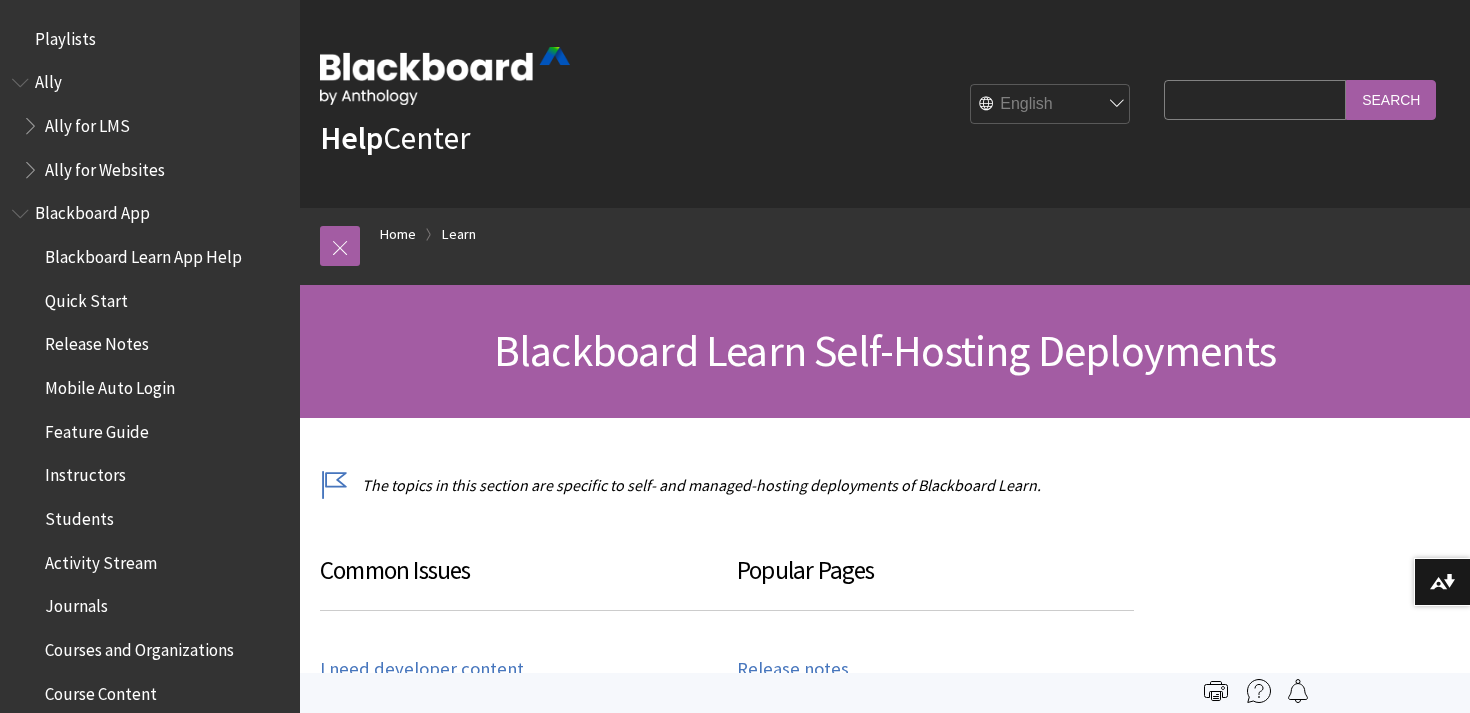 scroll, scrollTop: 0, scrollLeft: 0, axis: both 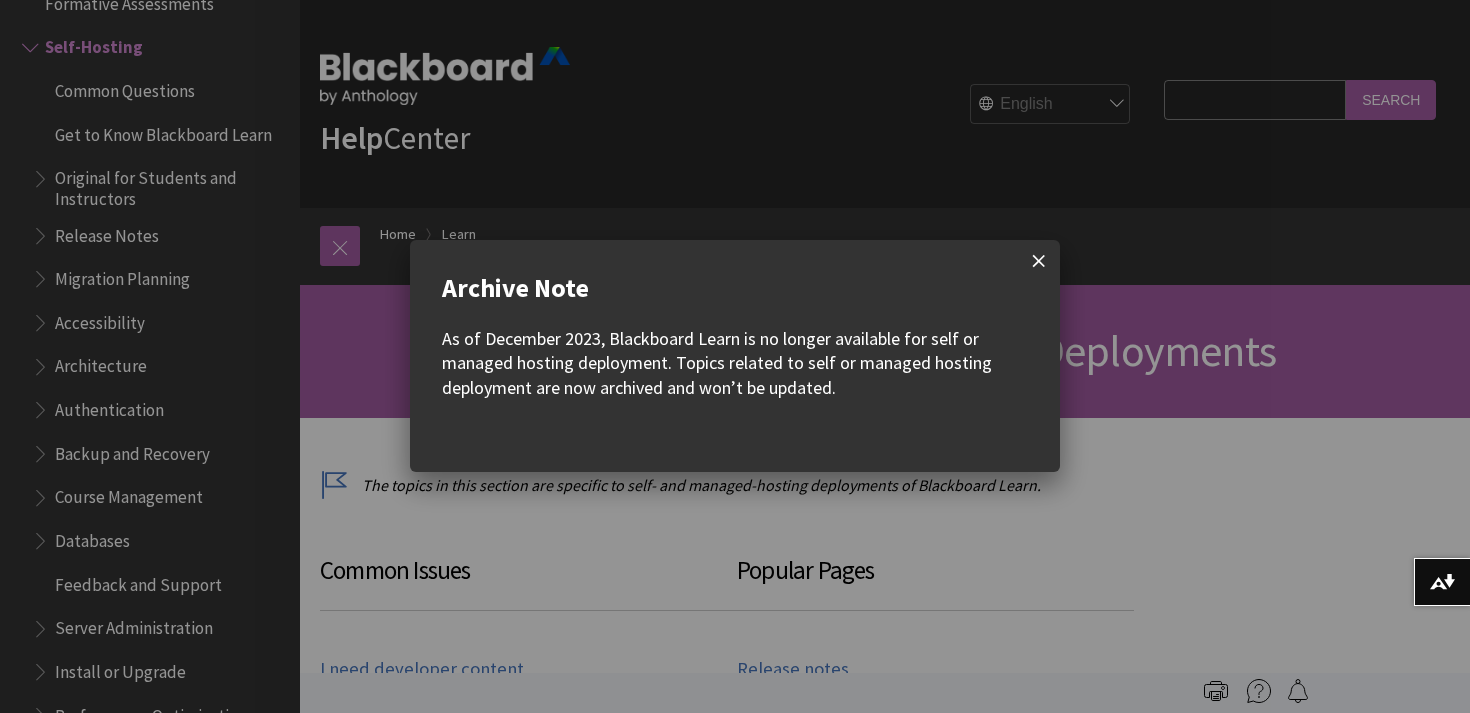 click at bounding box center [1039, 261] 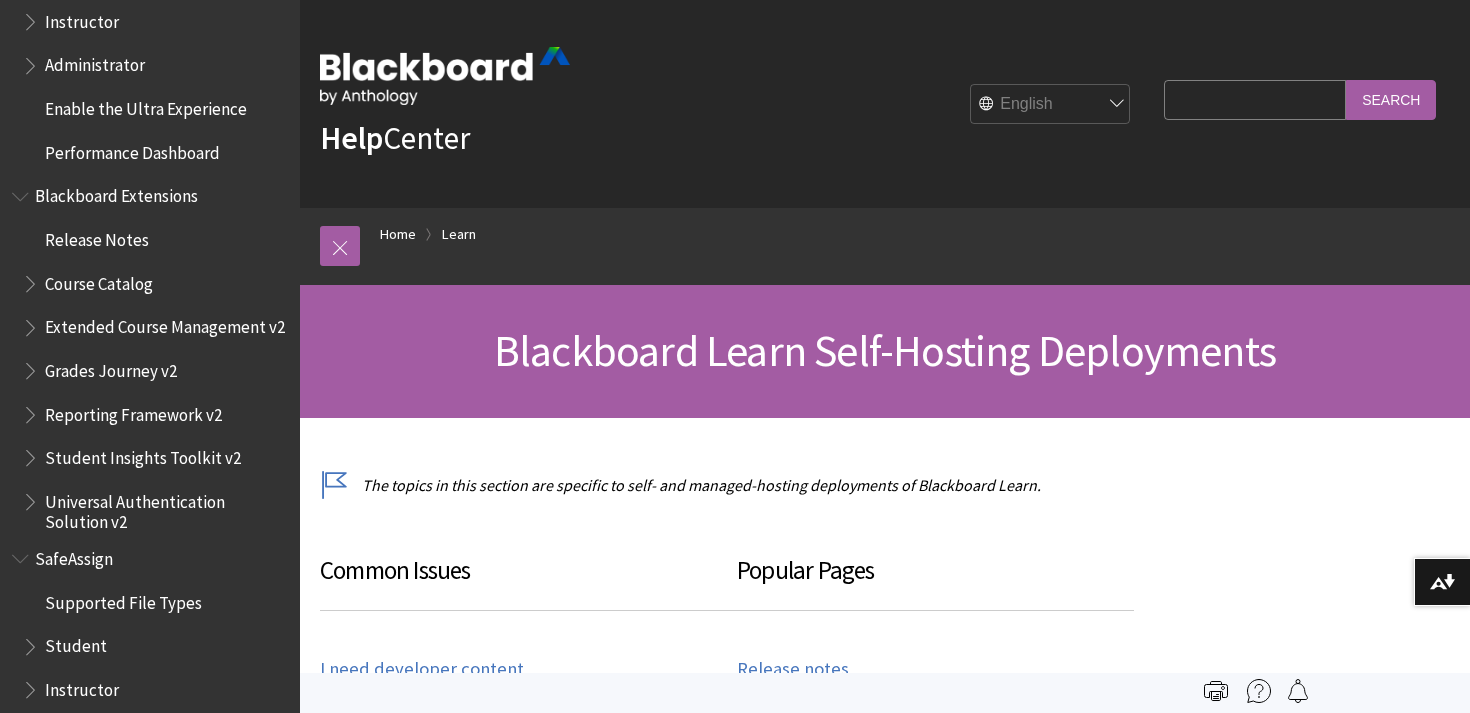 scroll, scrollTop: 3028, scrollLeft: 0, axis: vertical 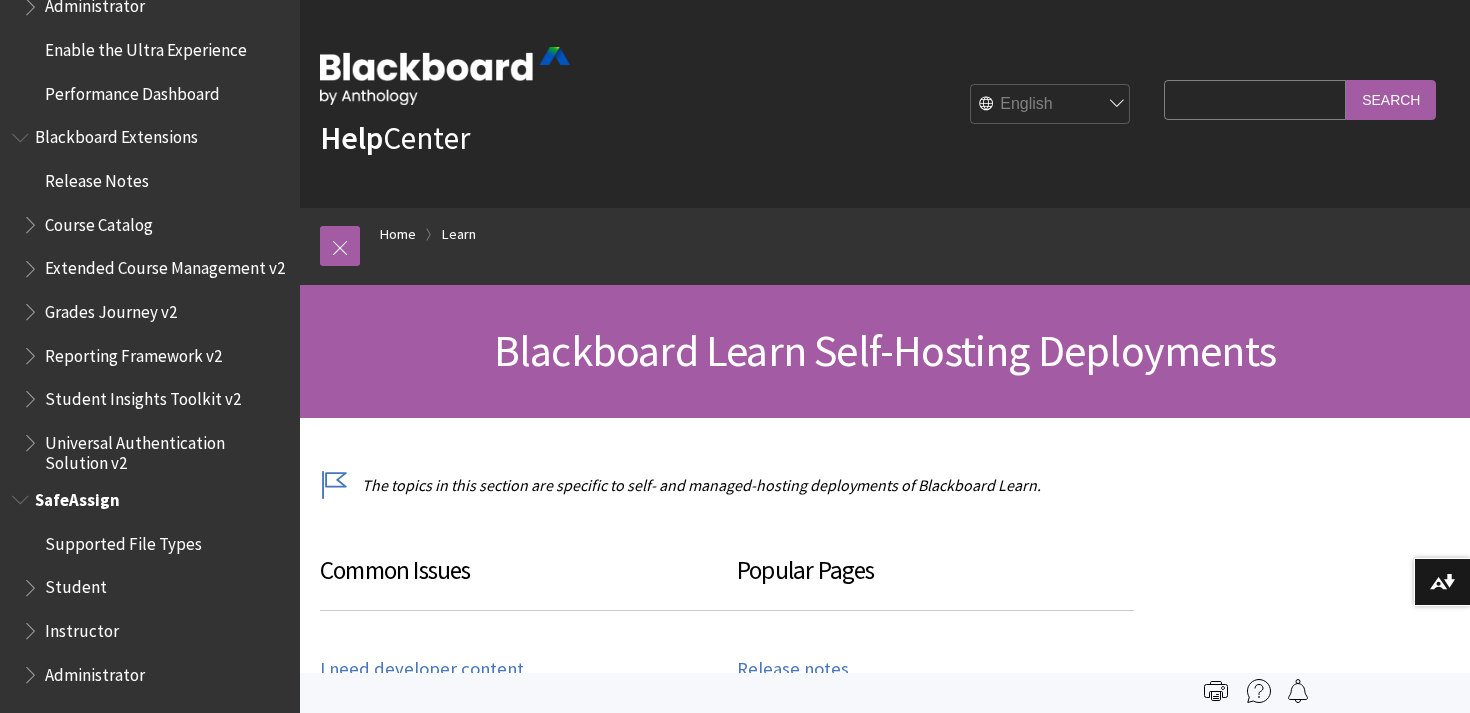 click on "Administrator" at bounding box center [95, 671] 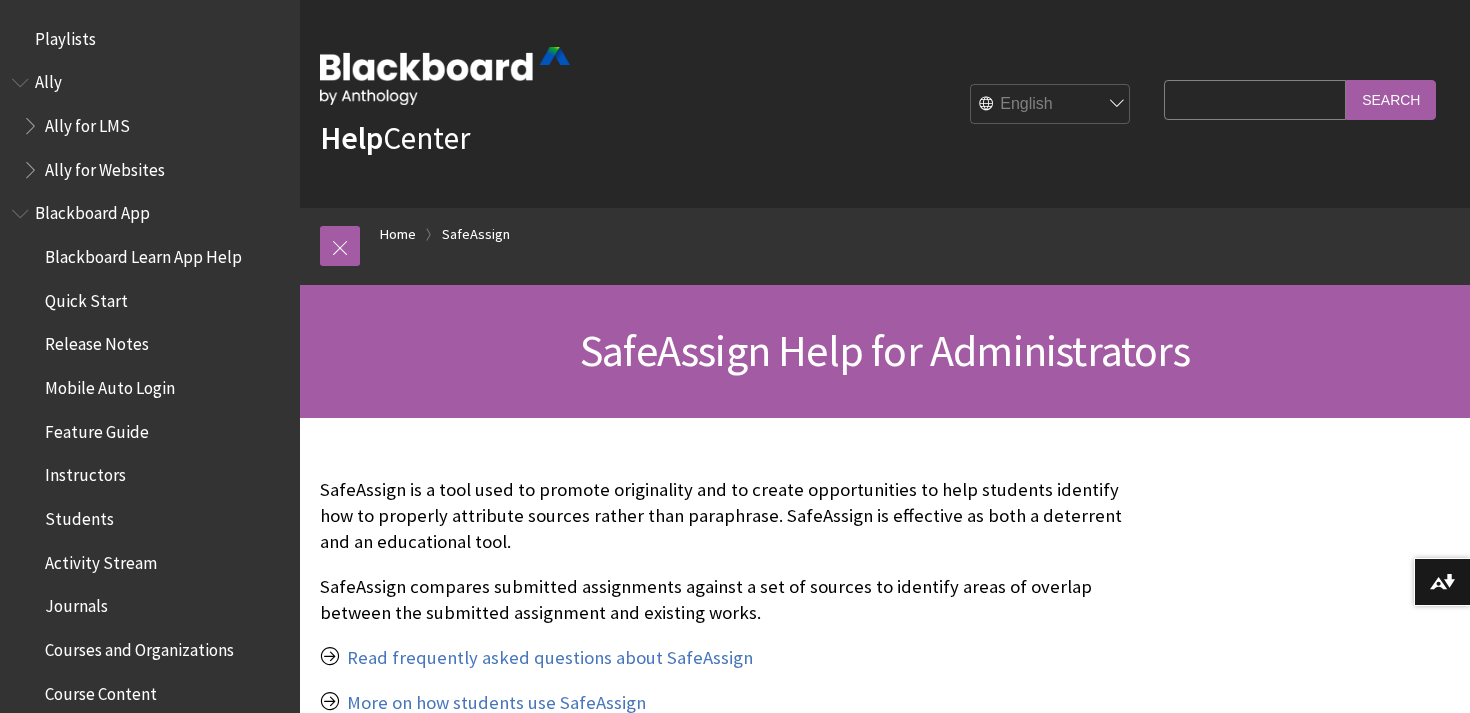 scroll, scrollTop: 0, scrollLeft: 0, axis: both 